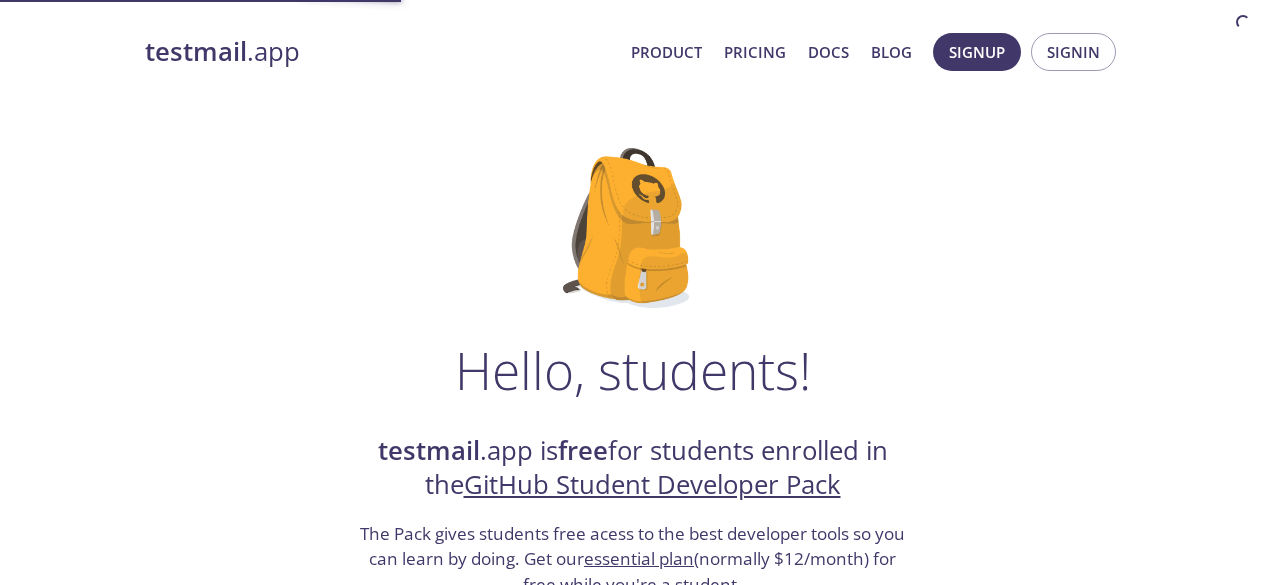 scroll, scrollTop: 93, scrollLeft: 0, axis: vertical 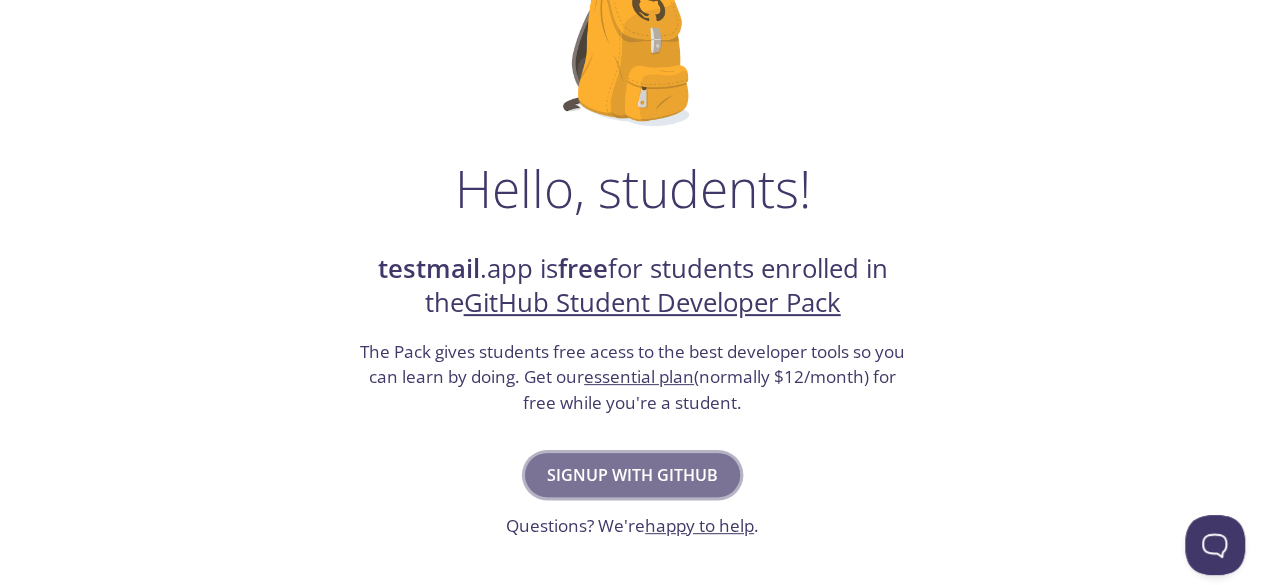 click on "Signup with GitHub" at bounding box center (632, 475) 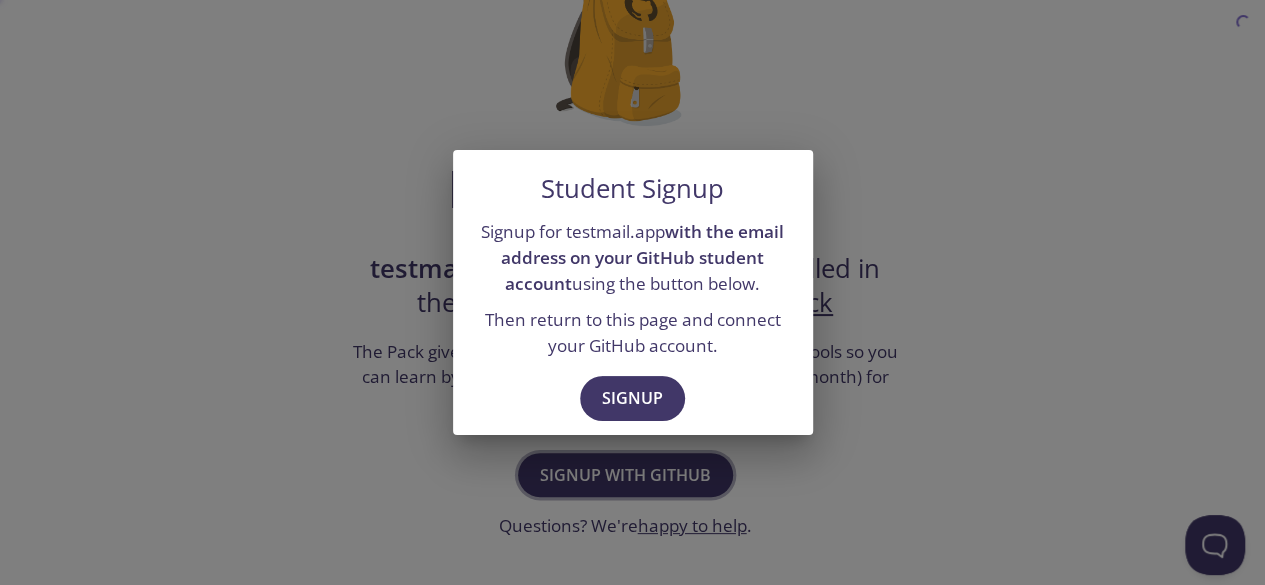 scroll, scrollTop: 0, scrollLeft: 0, axis: both 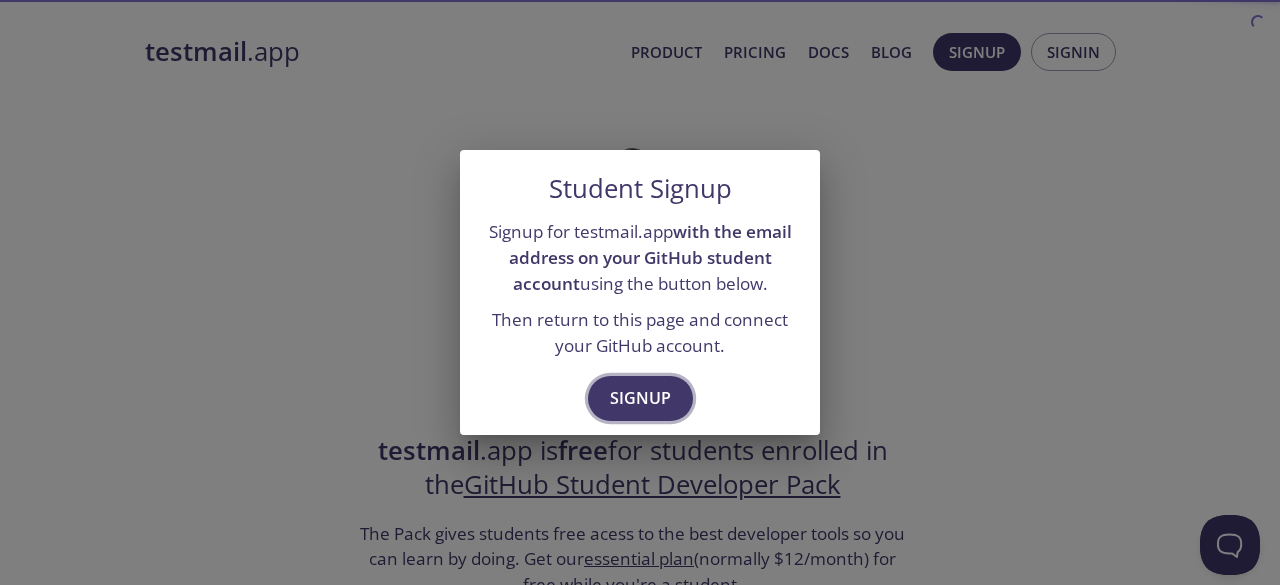 click on "Signup" at bounding box center [640, 398] 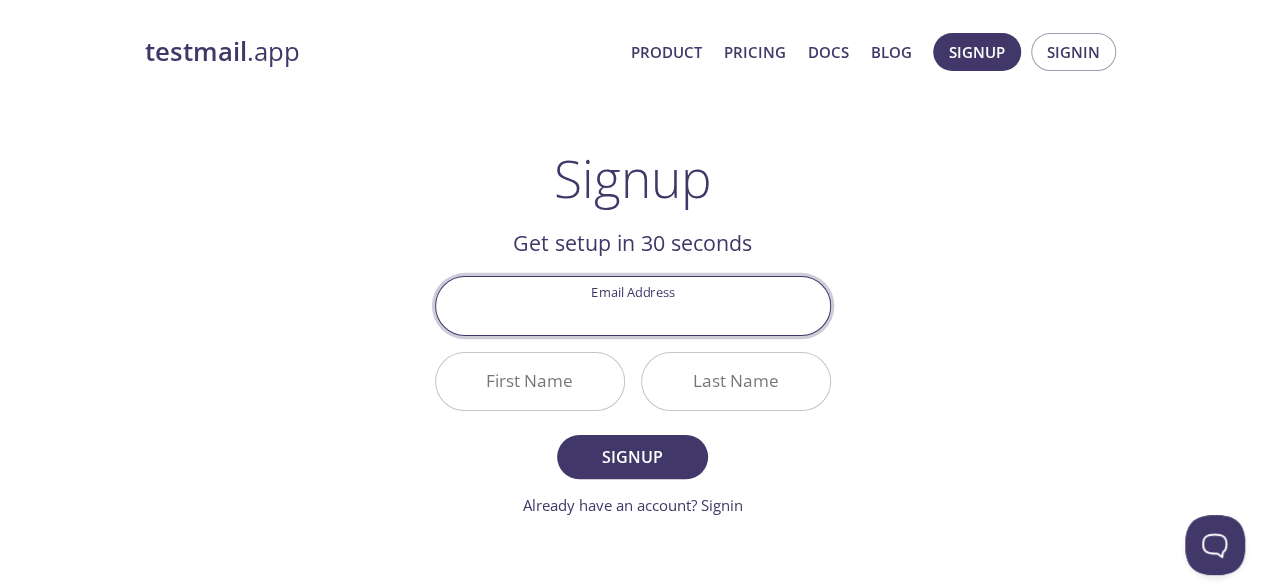 click on "Email Address" at bounding box center (633, 305) 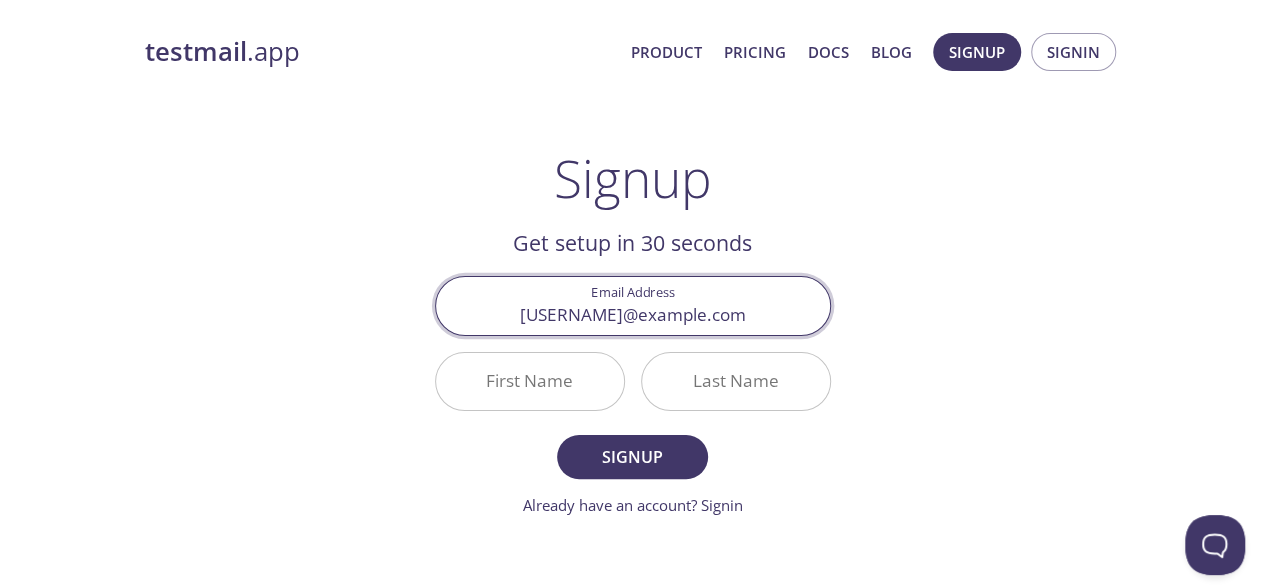 scroll, scrollTop: 202, scrollLeft: 0, axis: vertical 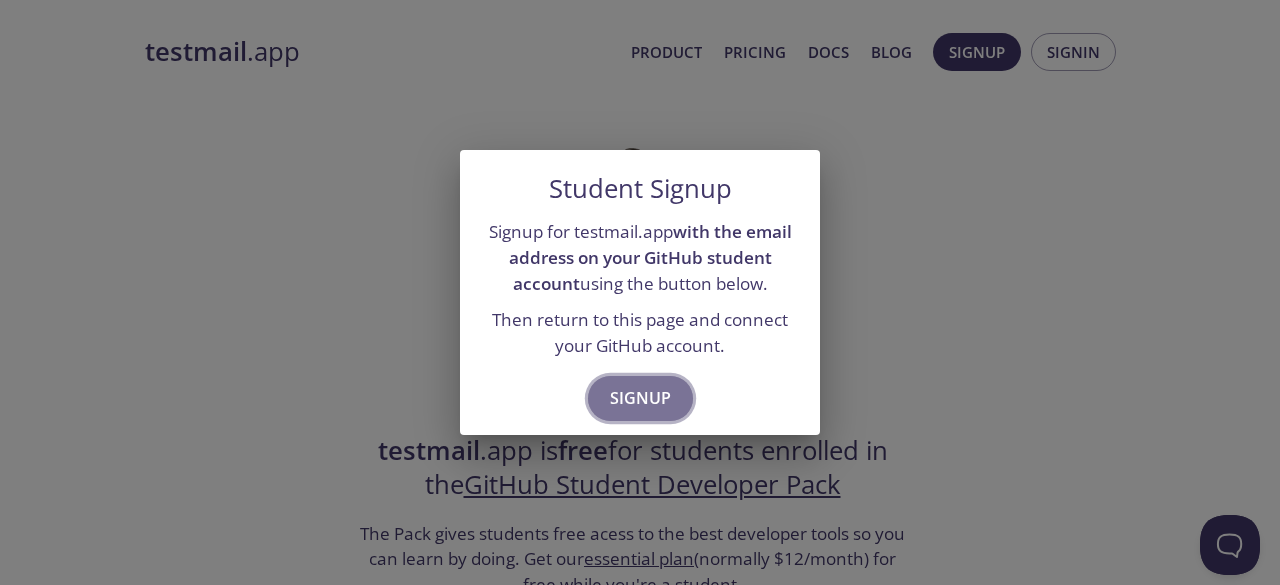 click on "Signup" at bounding box center (640, 398) 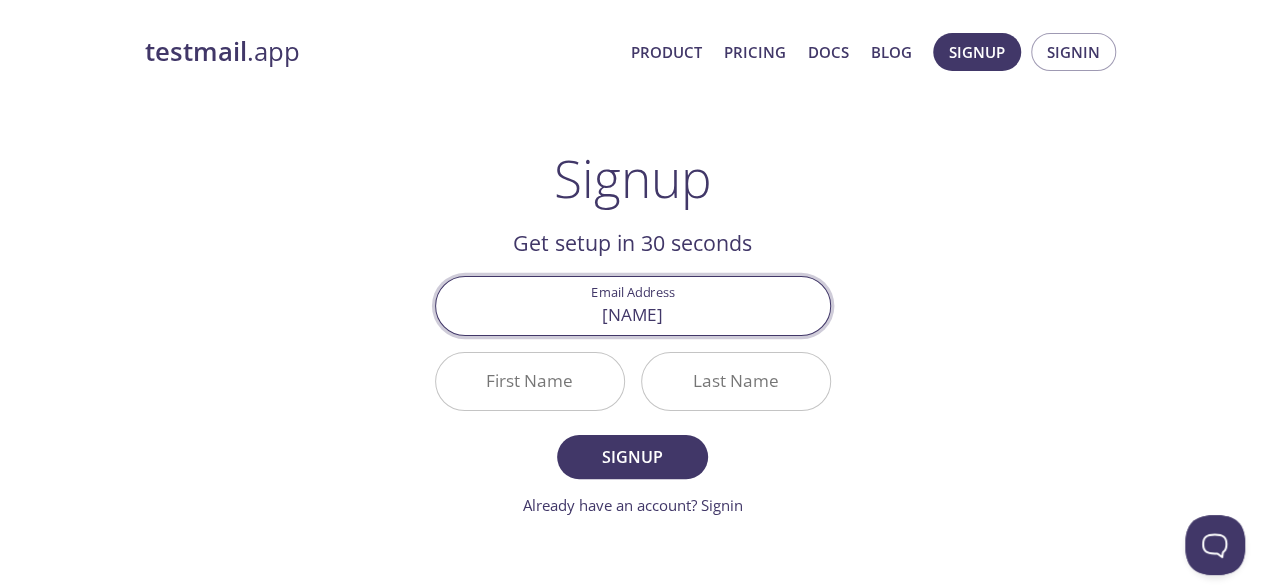 type on "[EMAIL]" 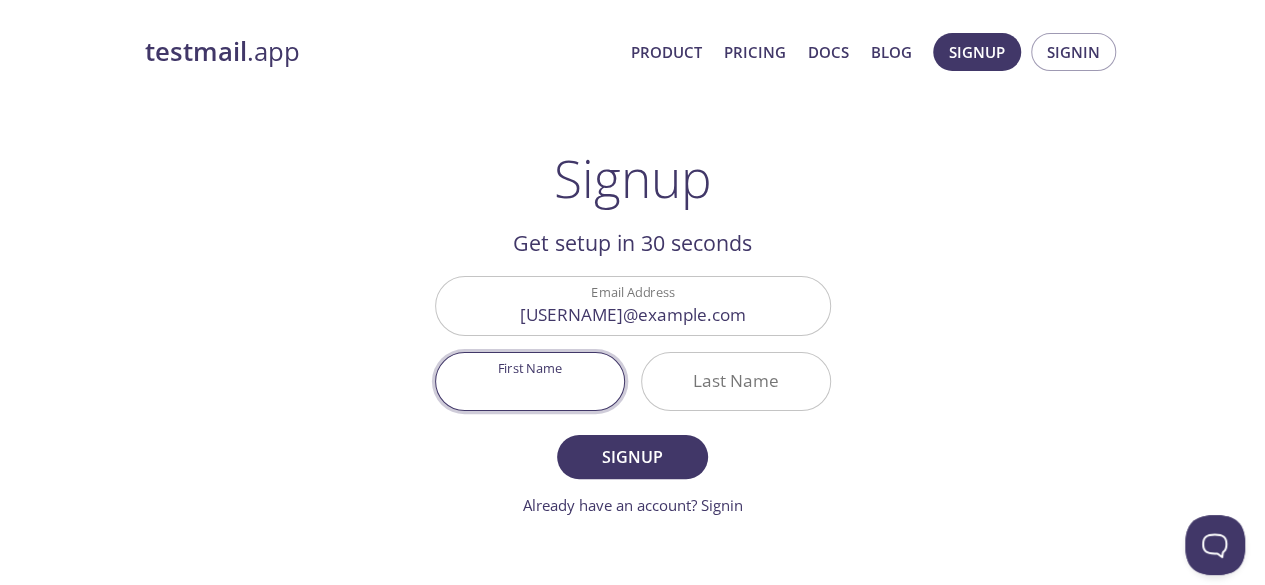 click on "First Name" at bounding box center (530, 381) 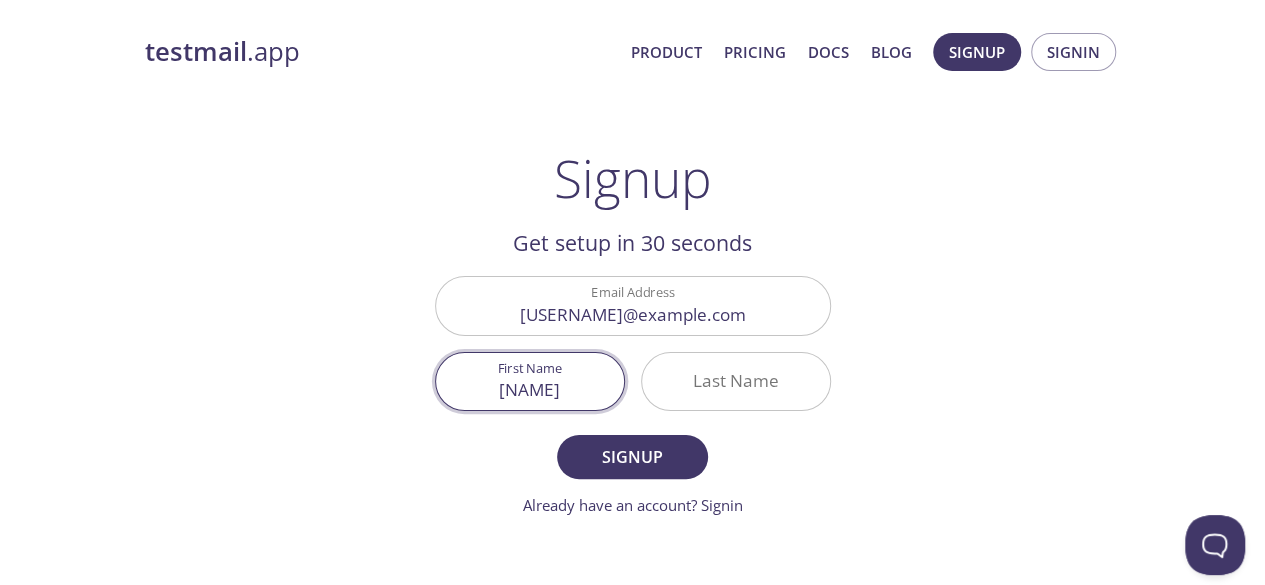 type on "[NAME]" 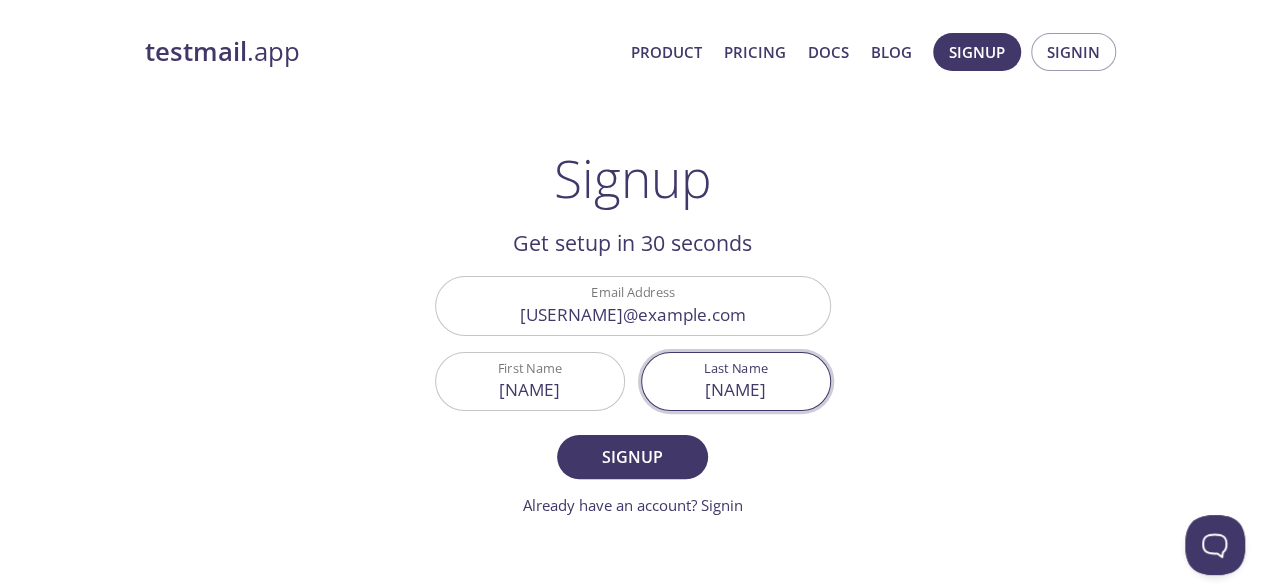 type on "[NAME]" 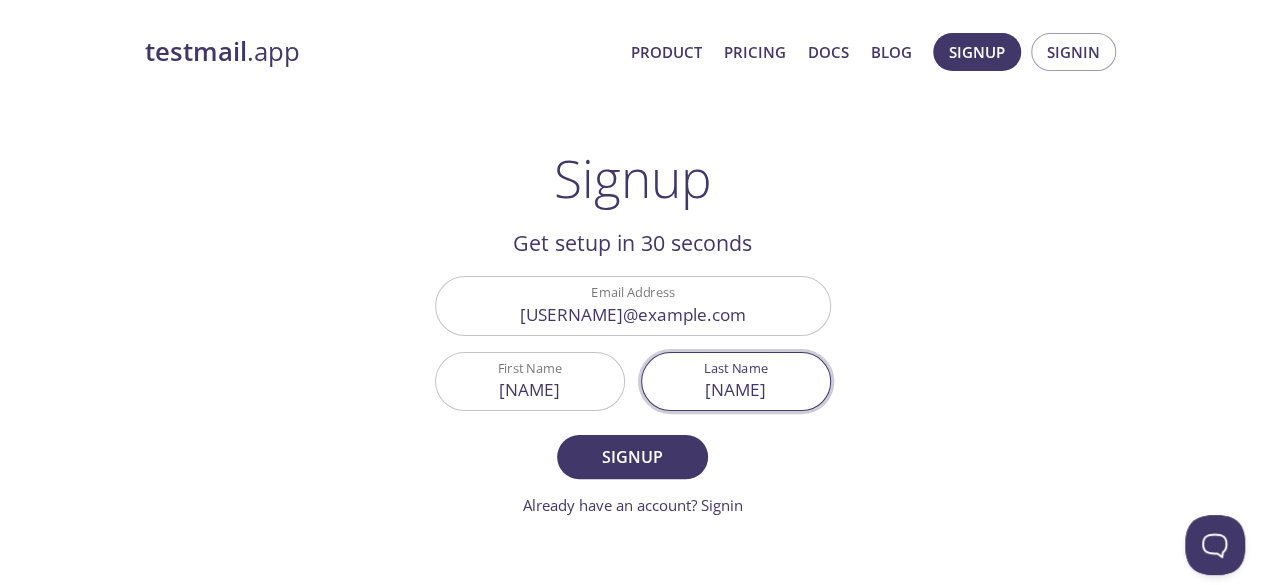 click on "Signup" at bounding box center (632, 457) 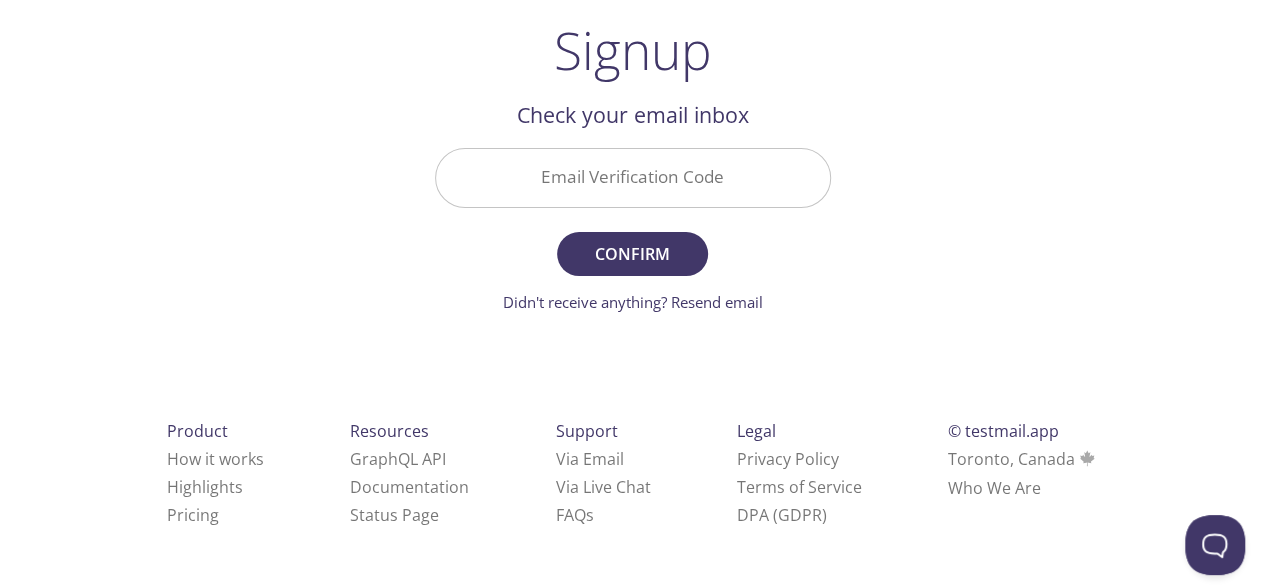 scroll, scrollTop: 127, scrollLeft: 0, axis: vertical 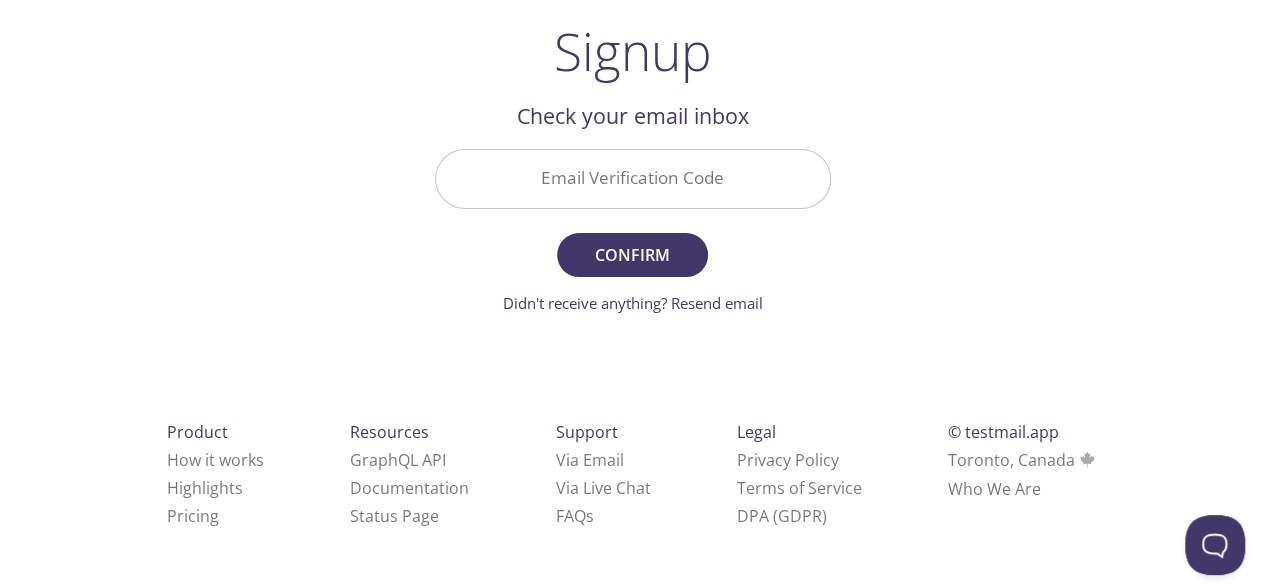 click on "Email Verification Code" at bounding box center (633, 178) 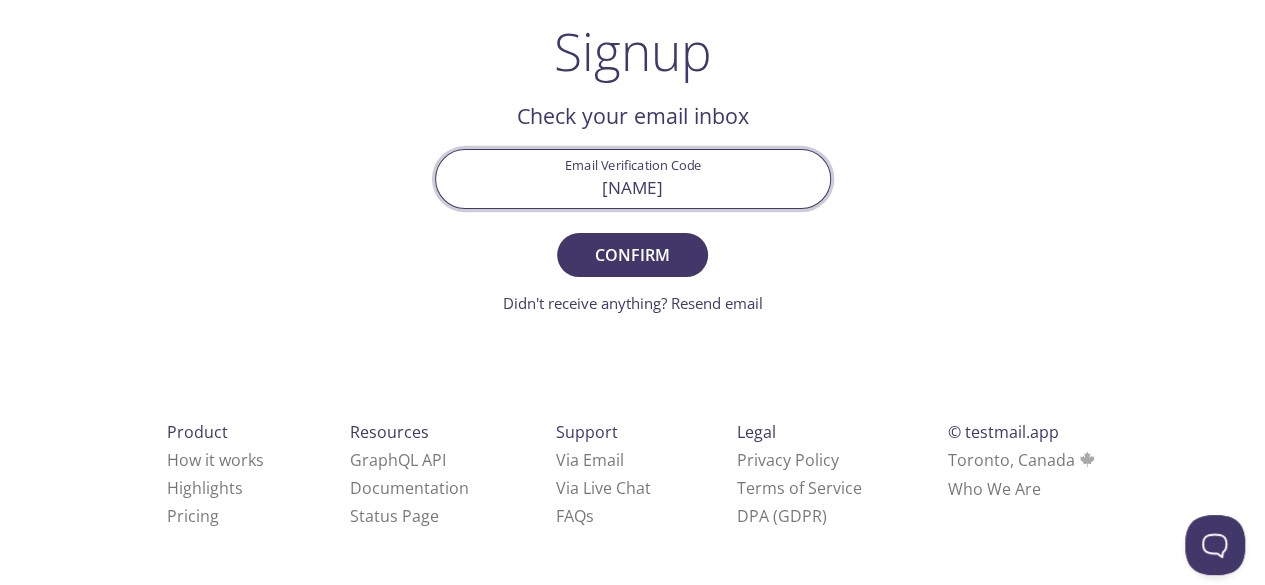 type on "LEDPSPP" 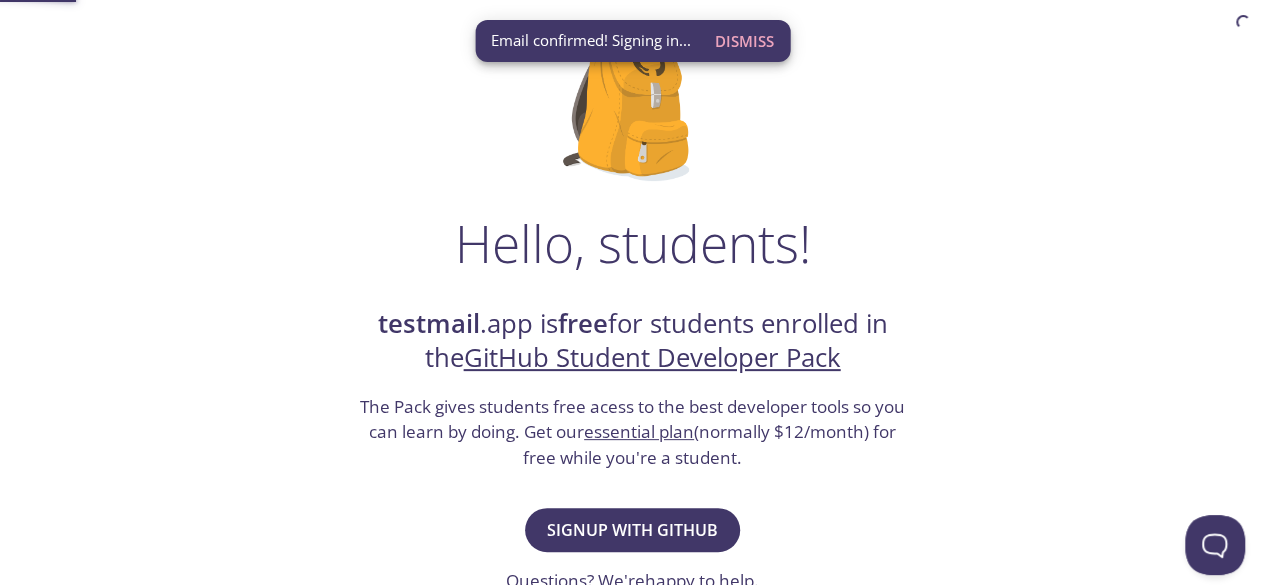 scroll, scrollTop: 0, scrollLeft: 0, axis: both 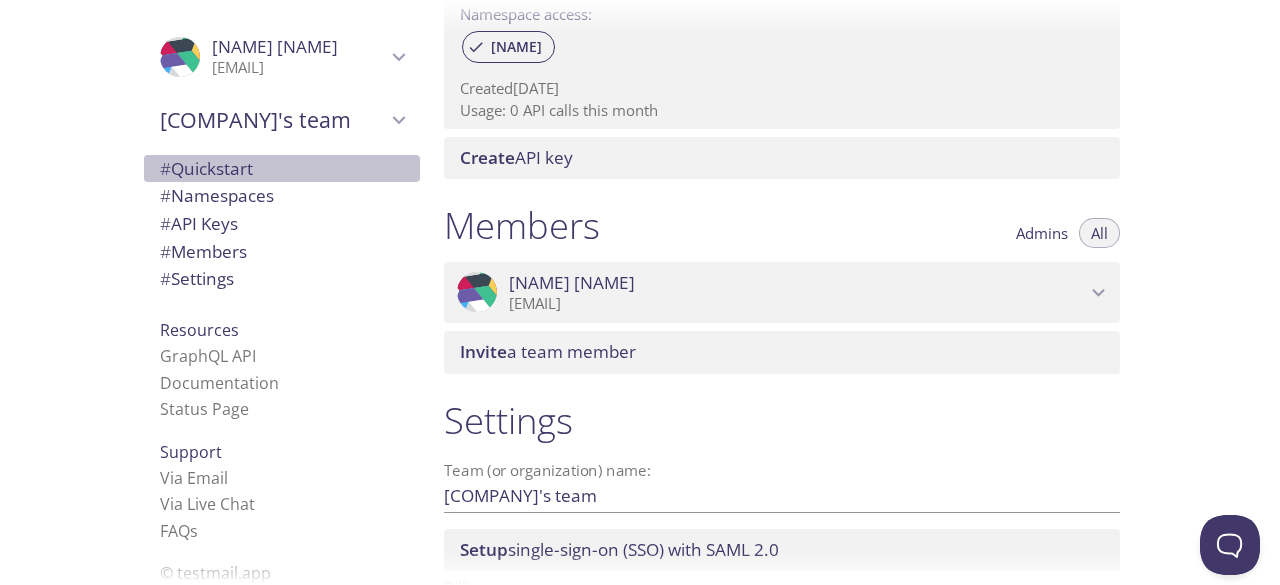 click on "#  Quickstart" at bounding box center (206, 168) 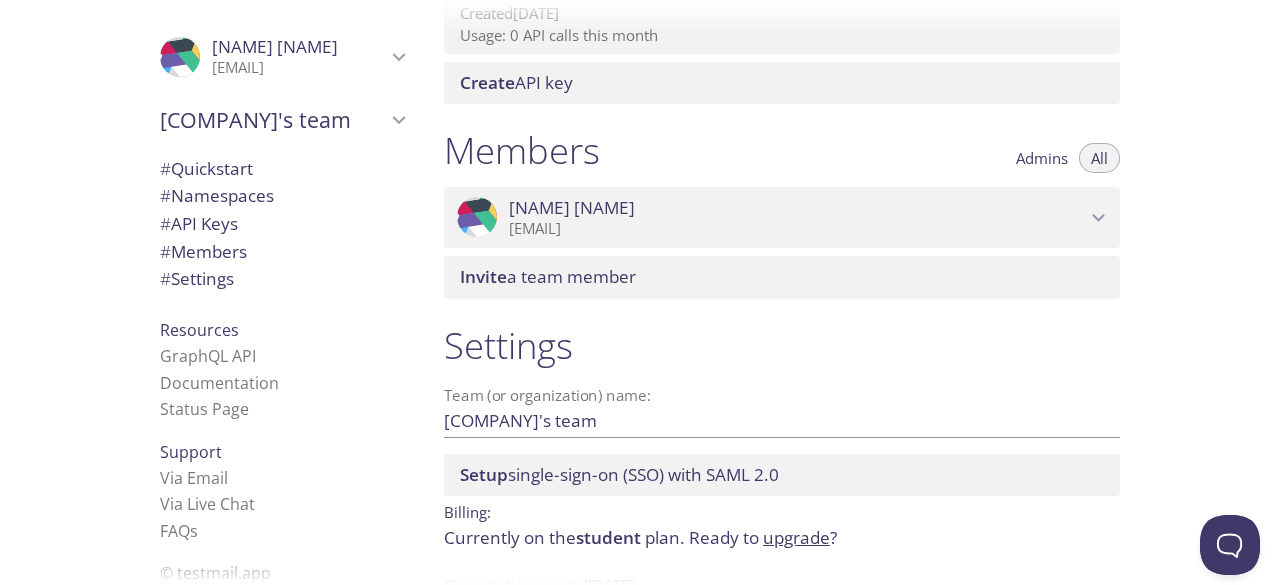 scroll, scrollTop: 836, scrollLeft: 0, axis: vertical 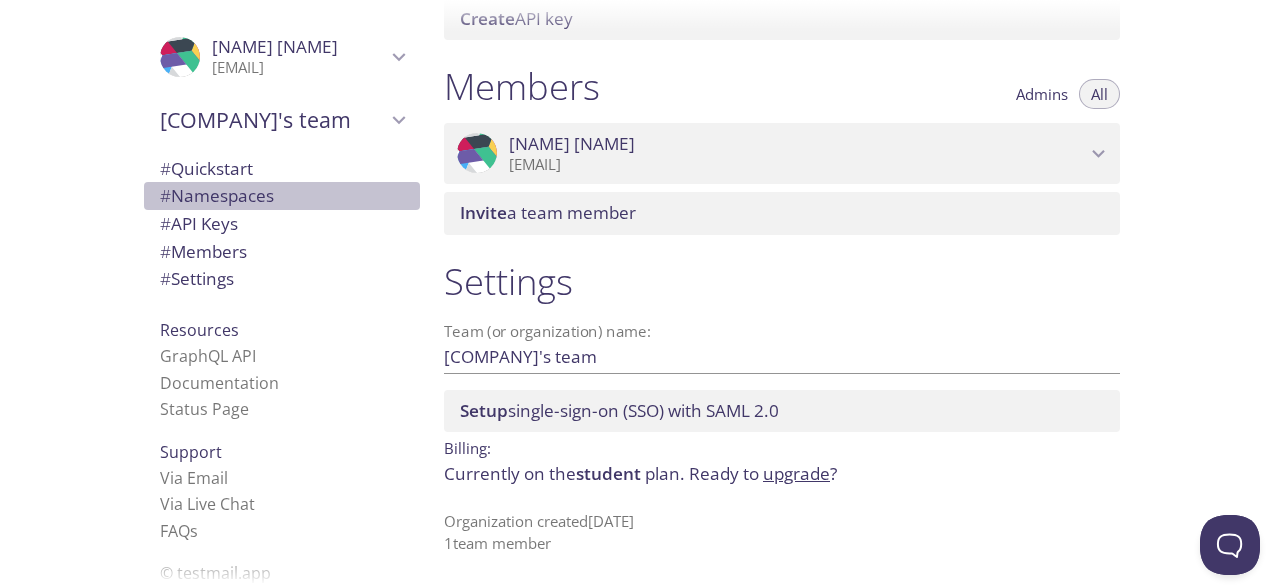 click on "#  Namespaces" at bounding box center [282, 196] 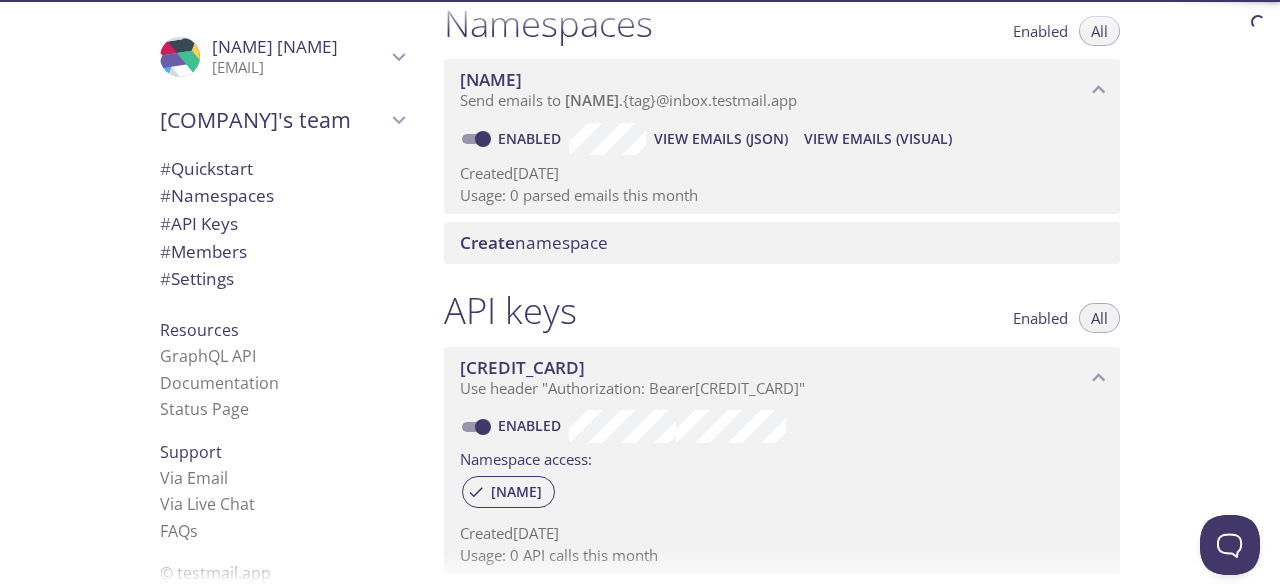 click on "#  API Keys" at bounding box center (282, 224) 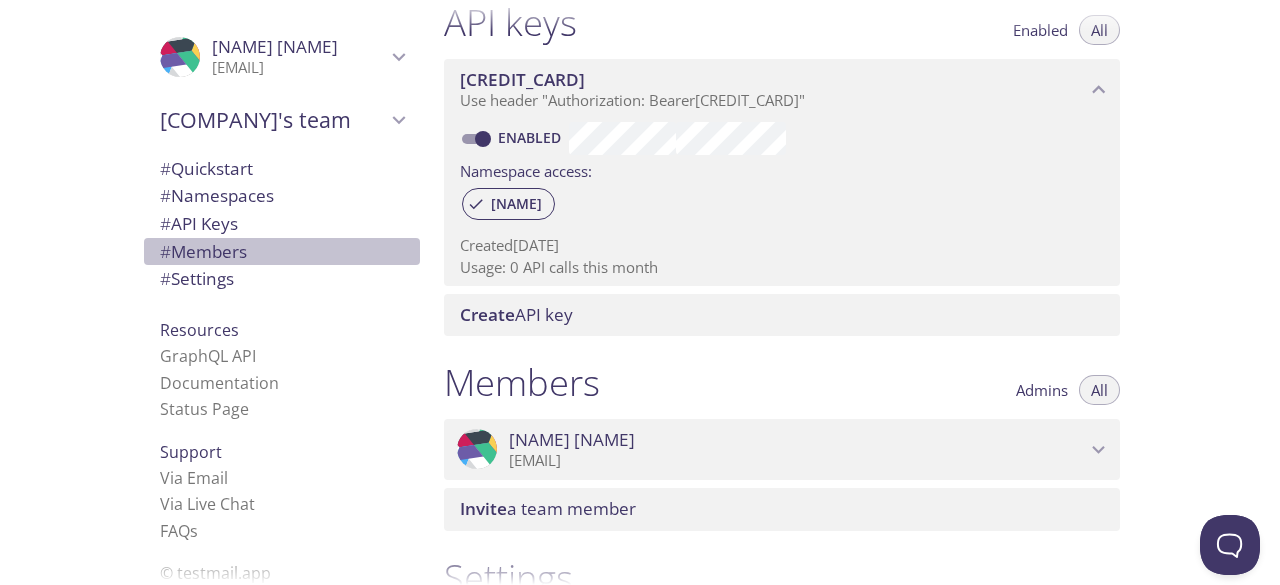 click on "#  Members" at bounding box center [203, 251] 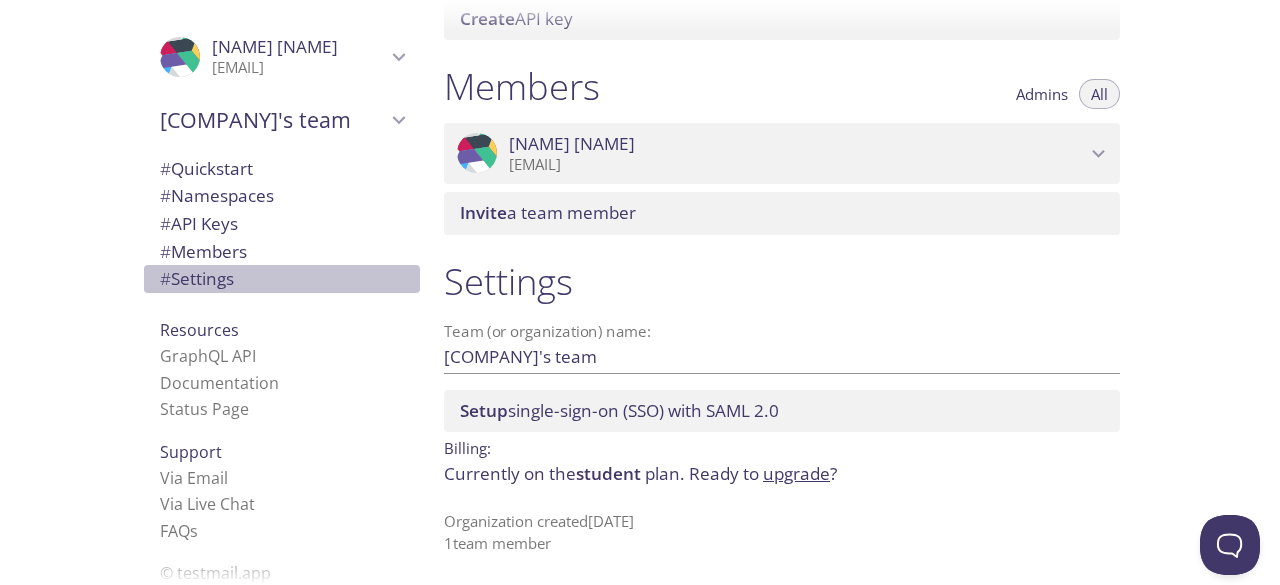 click on "#  Settings" at bounding box center [282, 279] 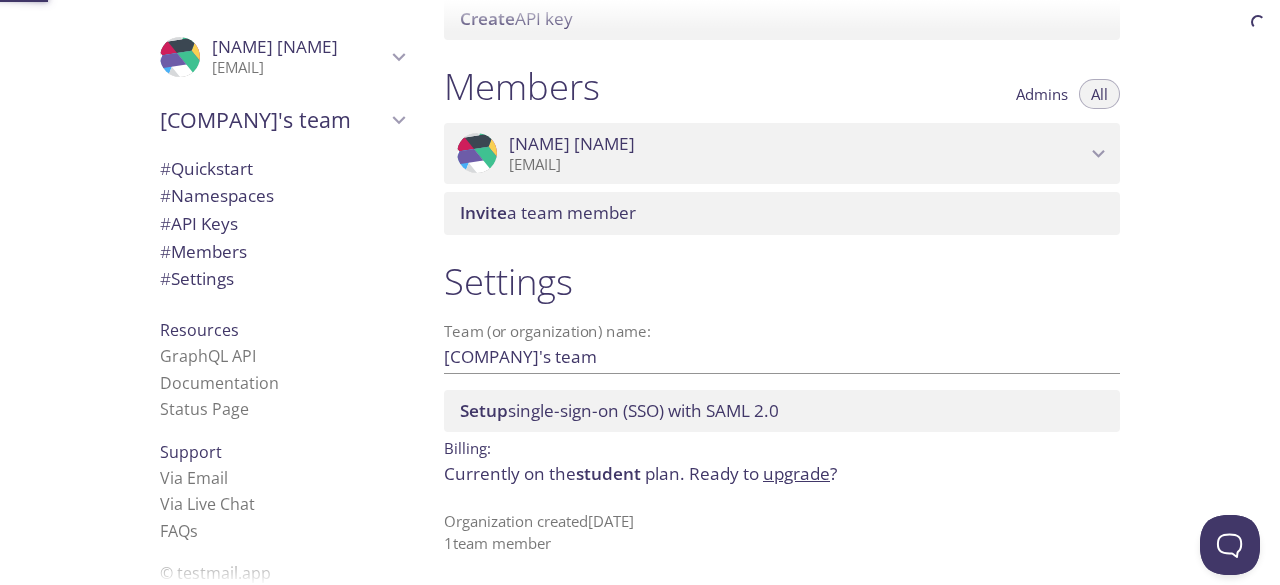 scroll, scrollTop: 834, scrollLeft: 0, axis: vertical 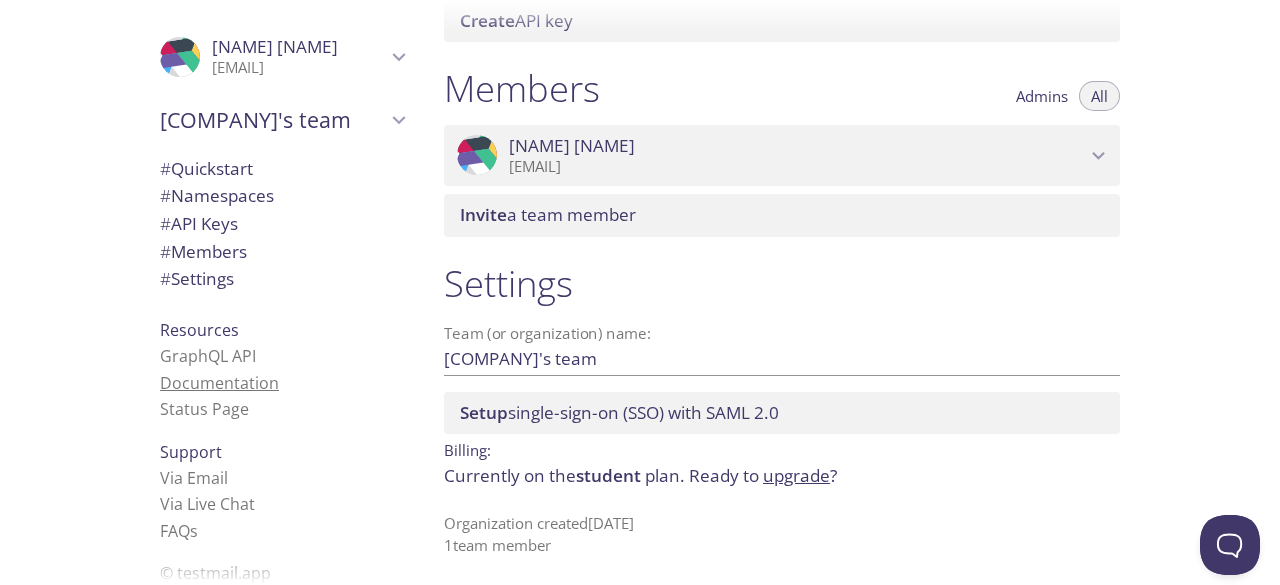 click on "Documentation" at bounding box center [219, 383] 